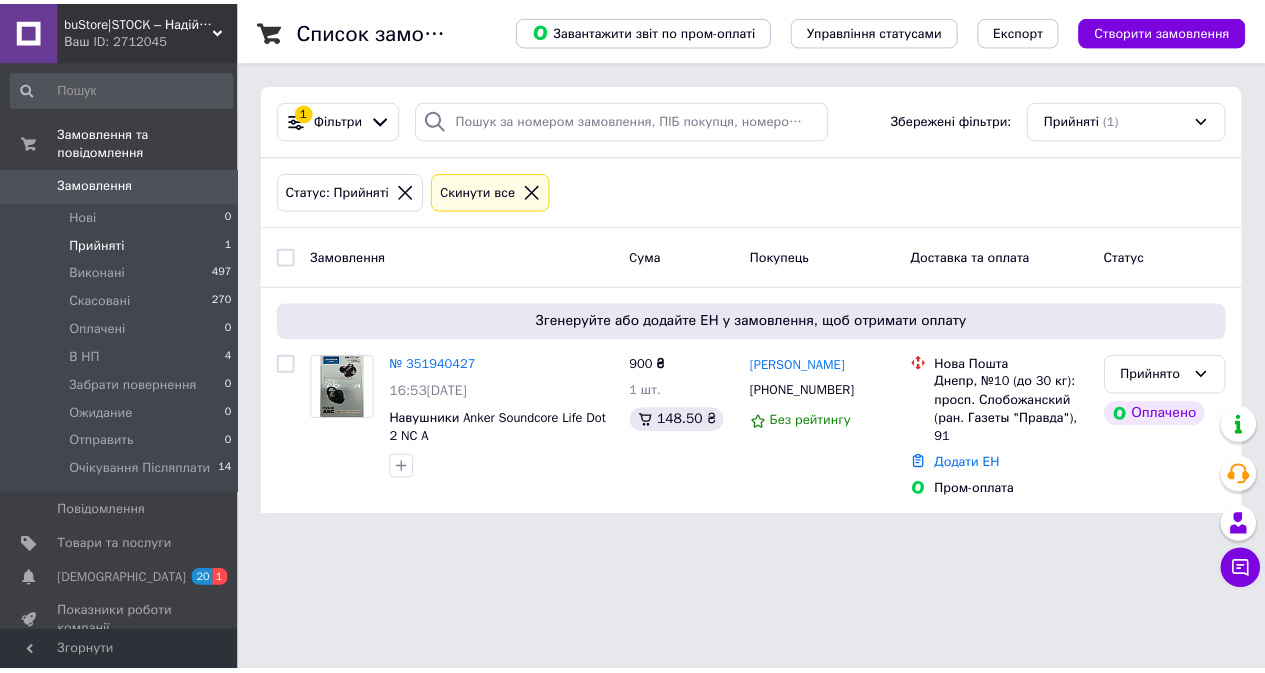 scroll, scrollTop: 0, scrollLeft: 0, axis: both 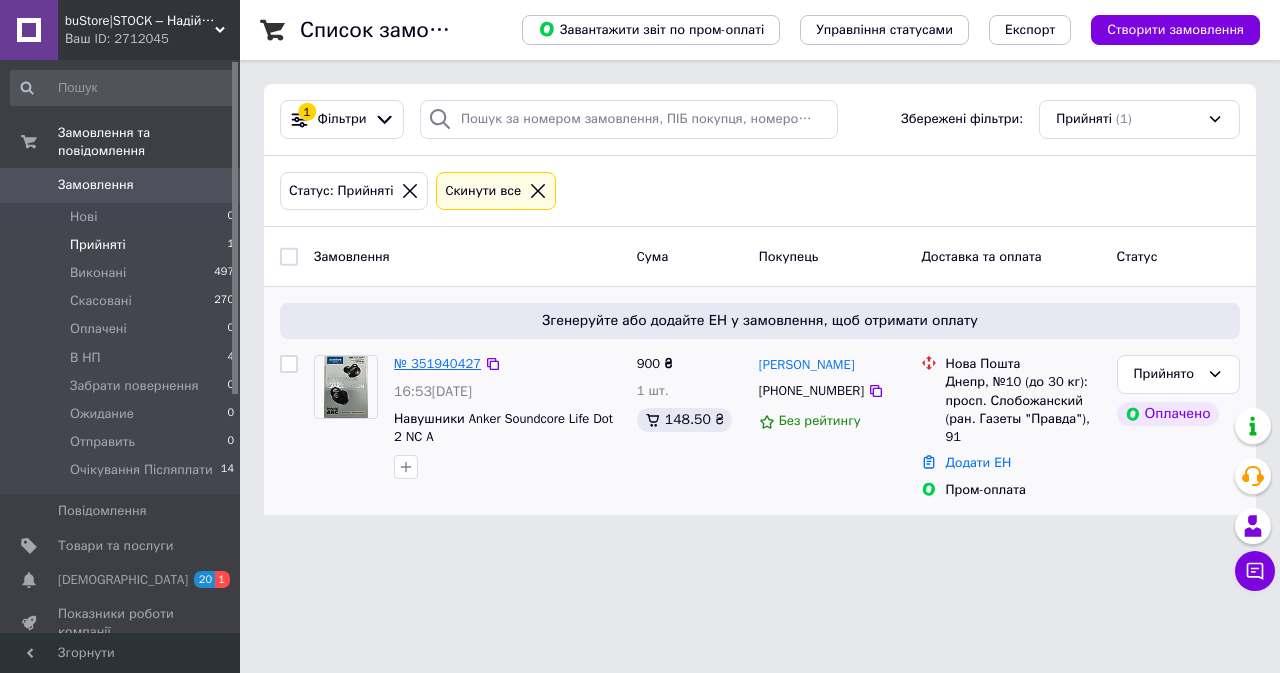 click on "№ 351940427" at bounding box center (437, 363) 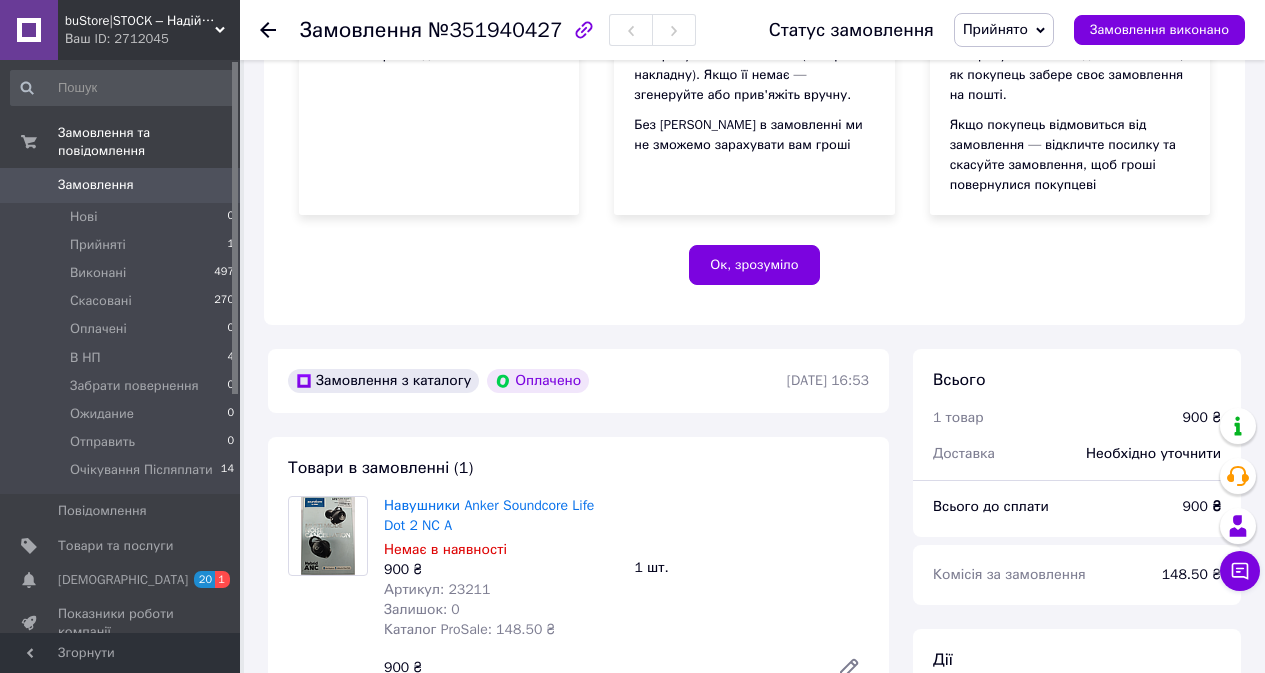 scroll, scrollTop: 400, scrollLeft: 0, axis: vertical 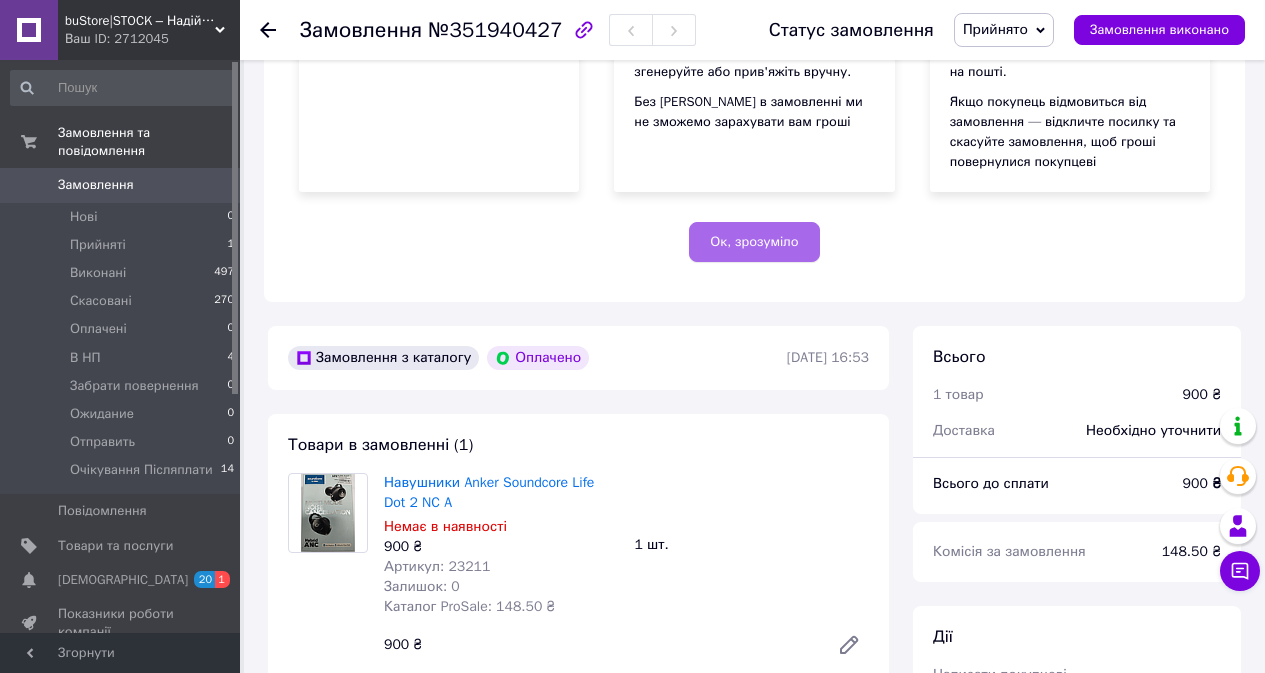 click on "Ок, зрозуміло" at bounding box center (754, 242) 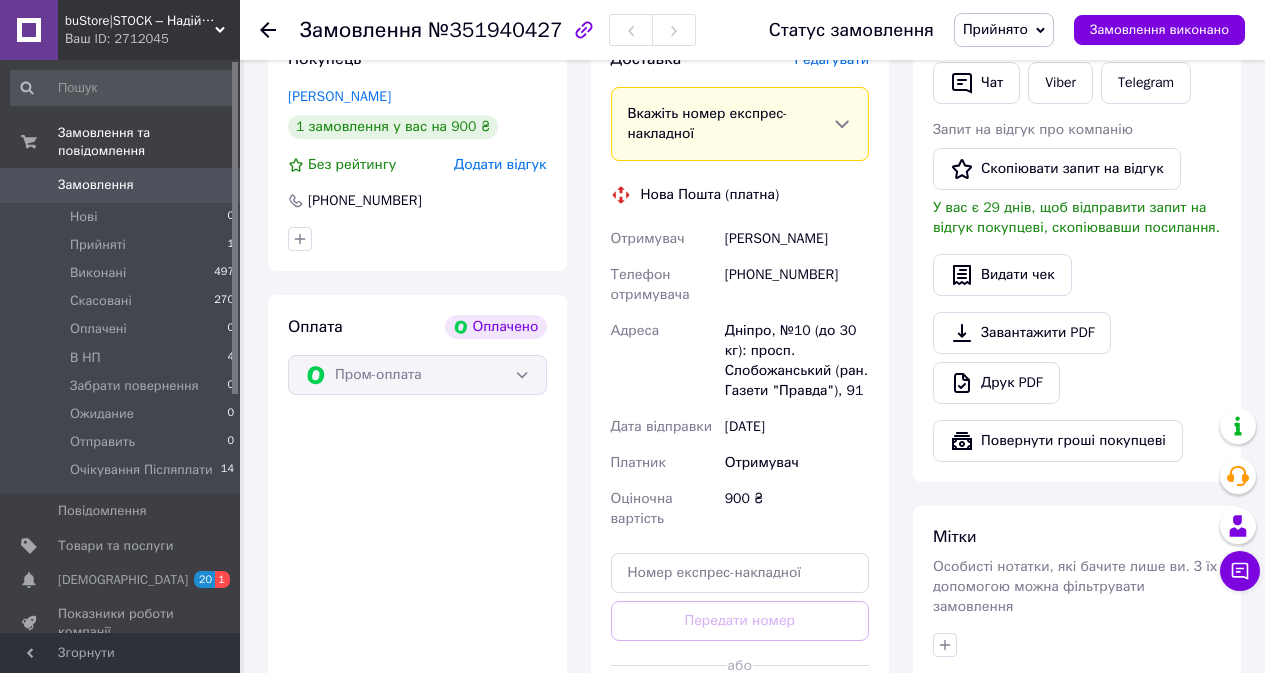 scroll, scrollTop: 600, scrollLeft: 0, axis: vertical 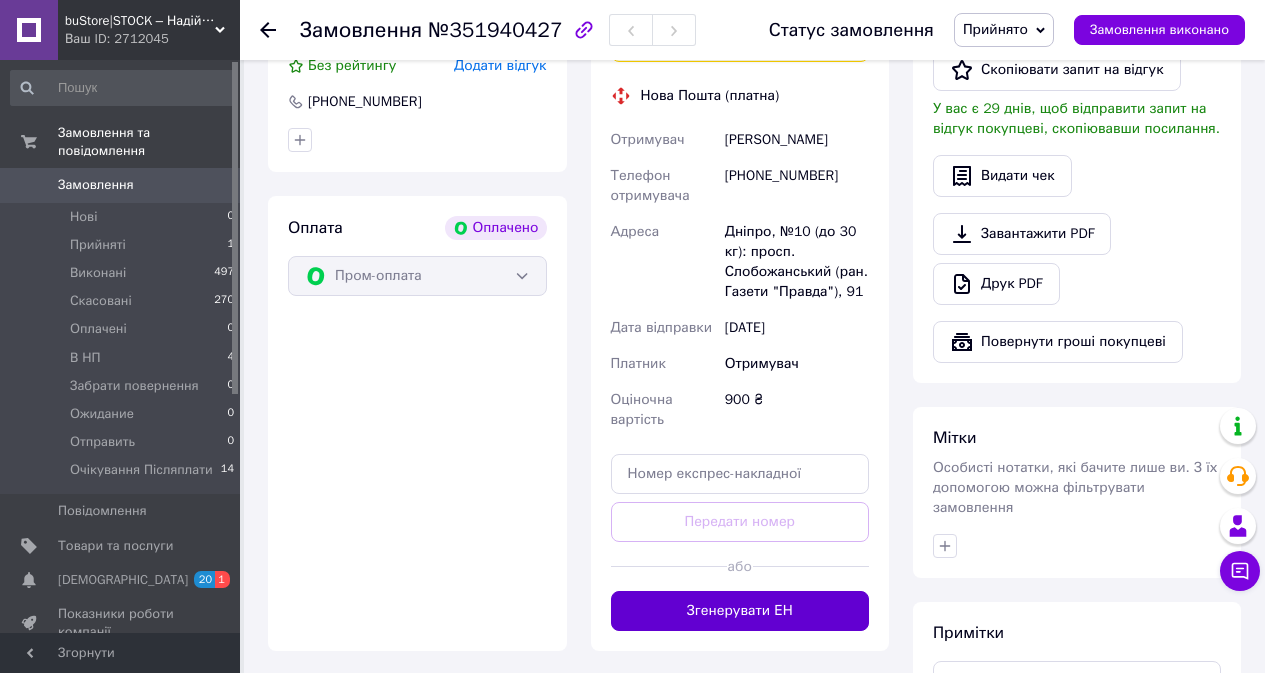 click on "Згенерувати ЕН" at bounding box center (740, 611) 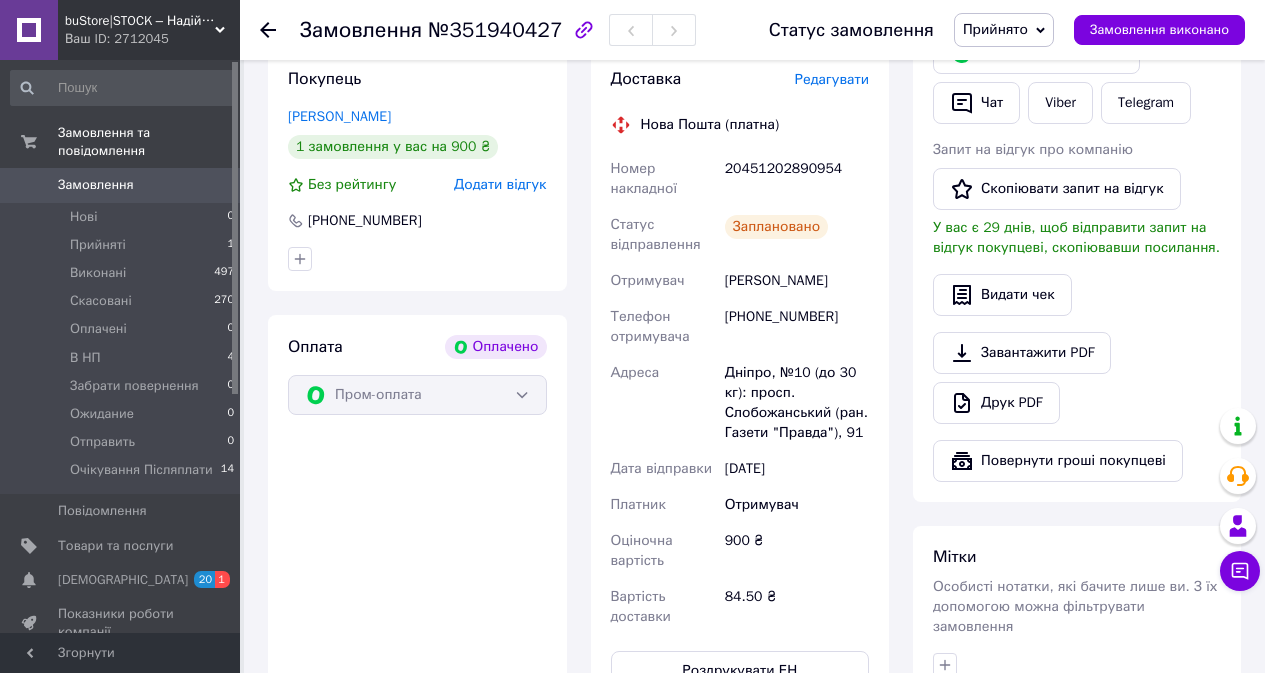 scroll, scrollTop: 400, scrollLeft: 0, axis: vertical 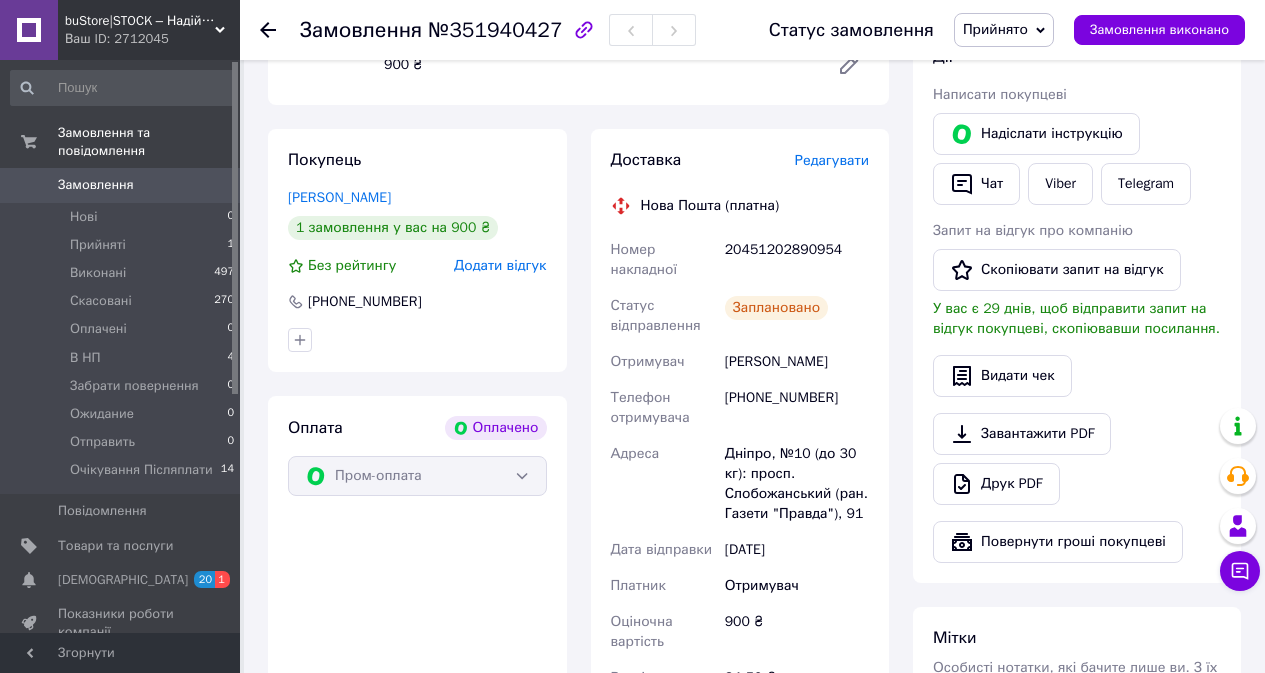 click on "20451202890954" at bounding box center [797, 260] 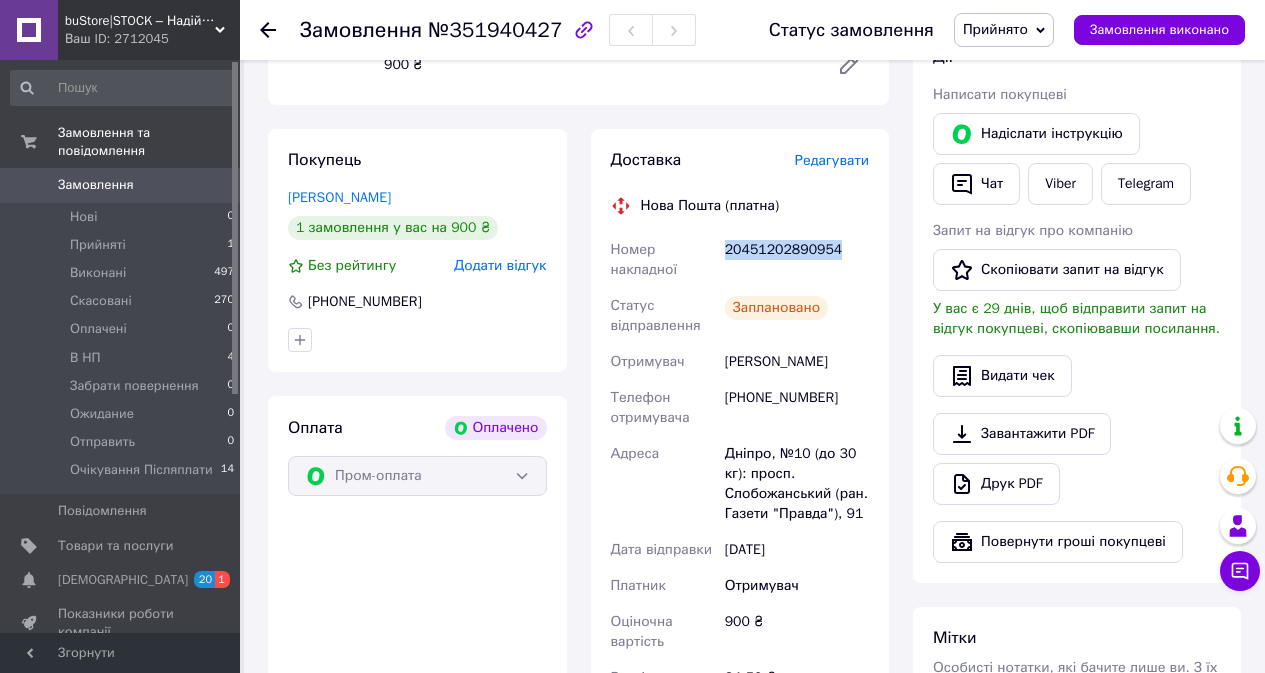 click on "20451202890954" at bounding box center (797, 260) 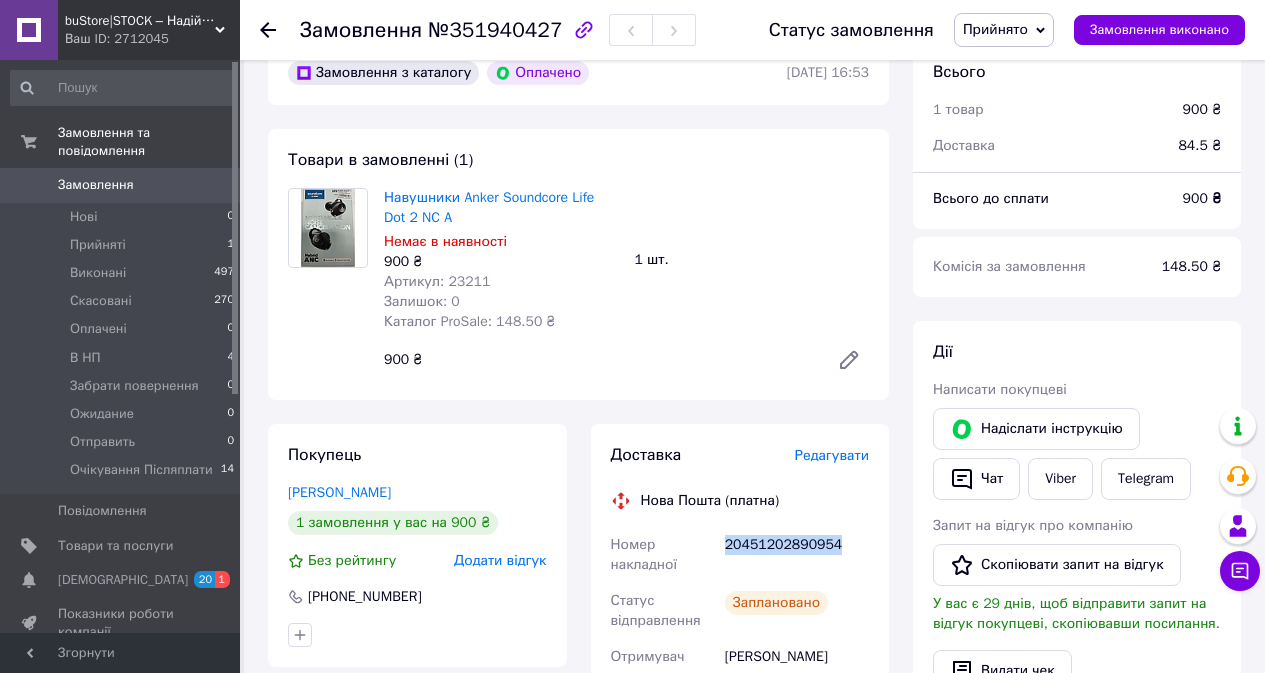 scroll, scrollTop: 0, scrollLeft: 0, axis: both 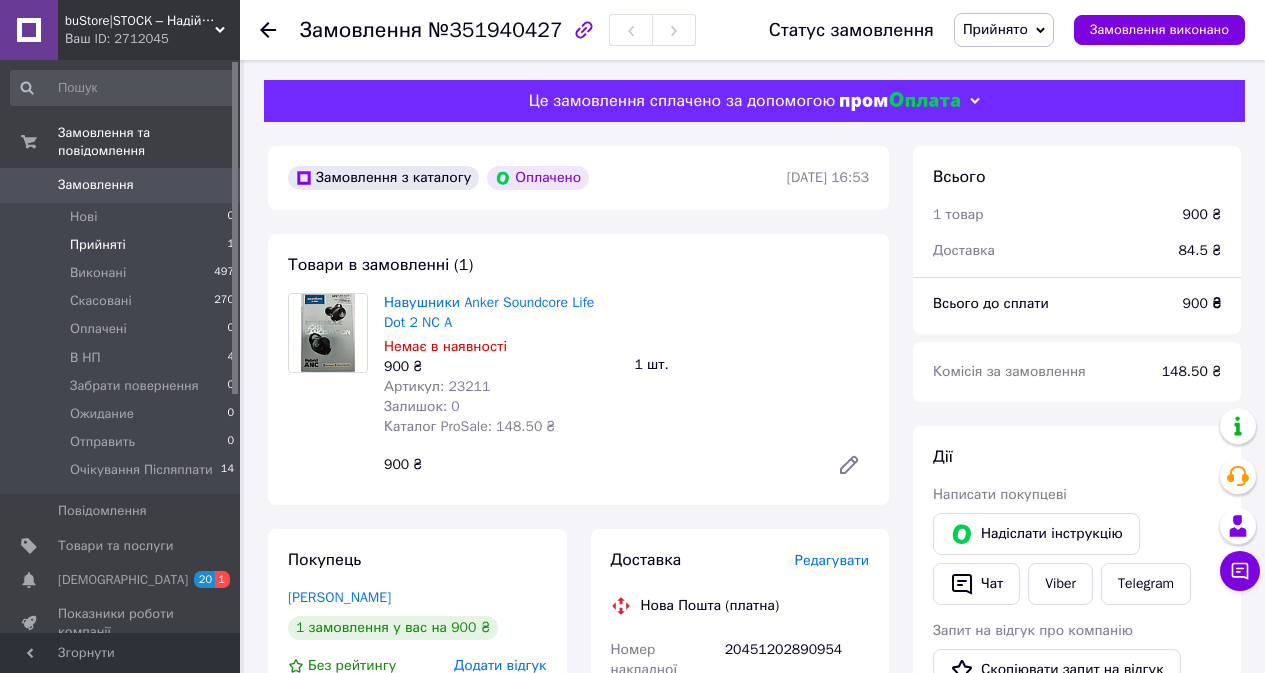 click on "Прийняті" at bounding box center (98, 245) 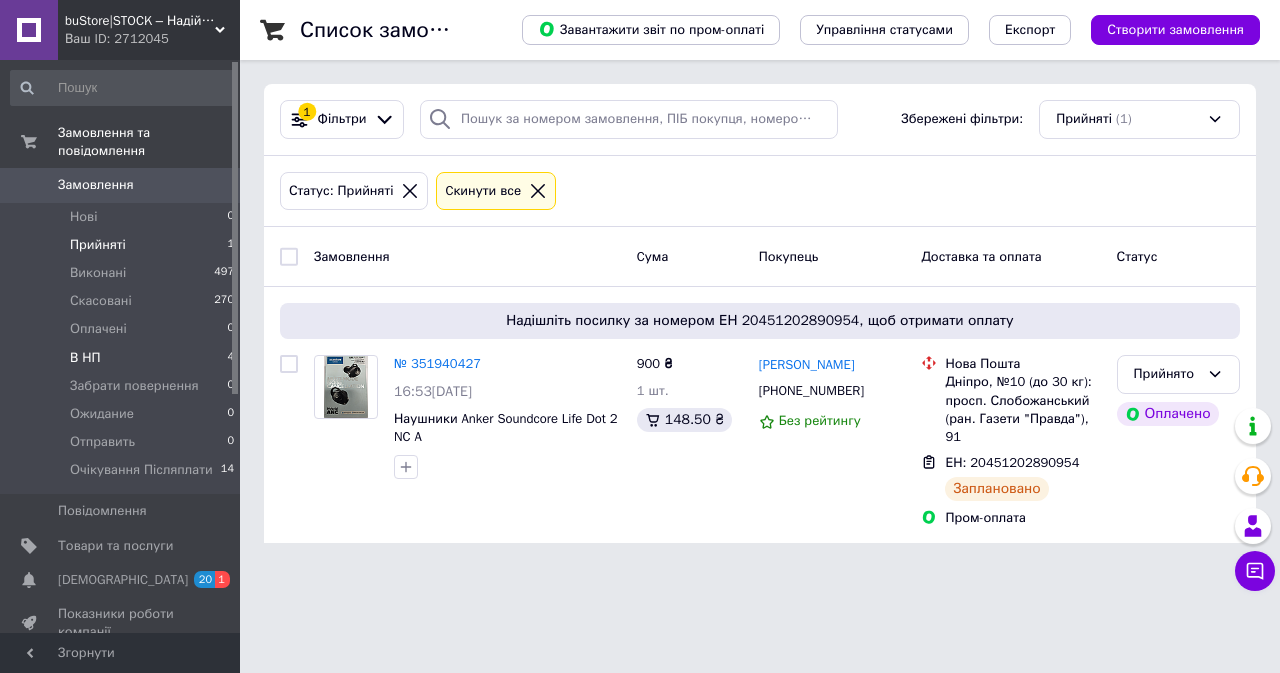 click on "В НП" at bounding box center (85, 358) 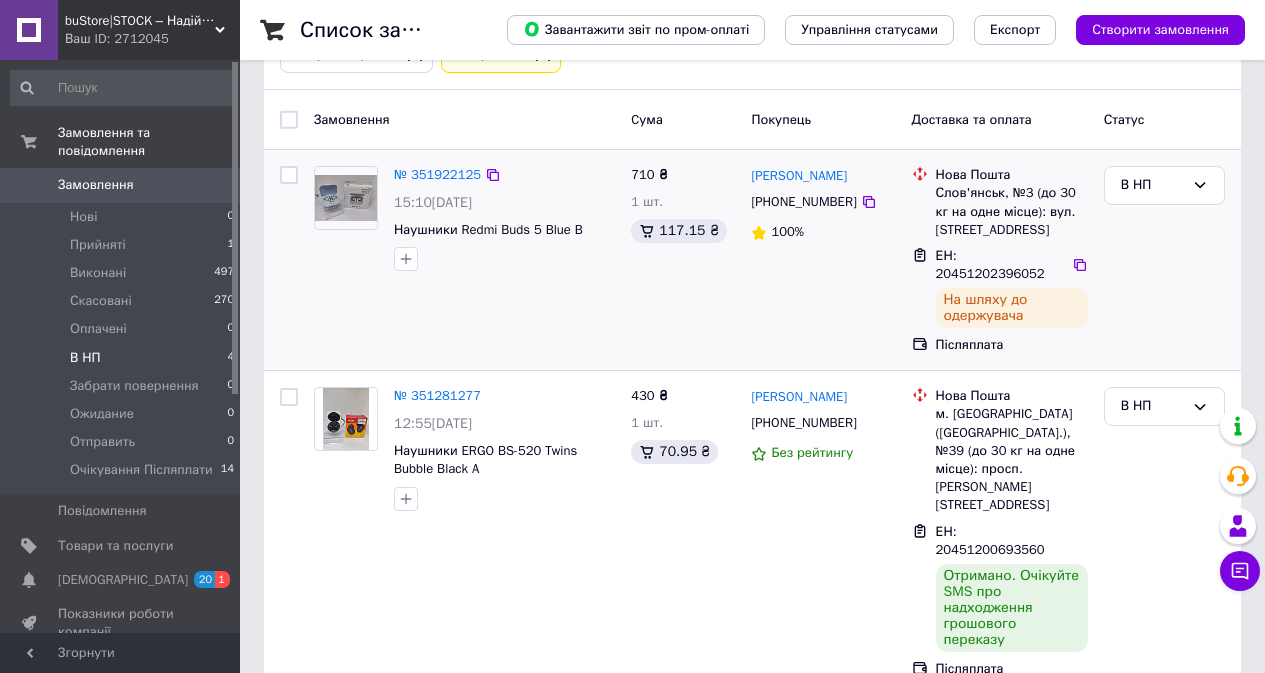 scroll, scrollTop: 200, scrollLeft: 0, axis: vertical 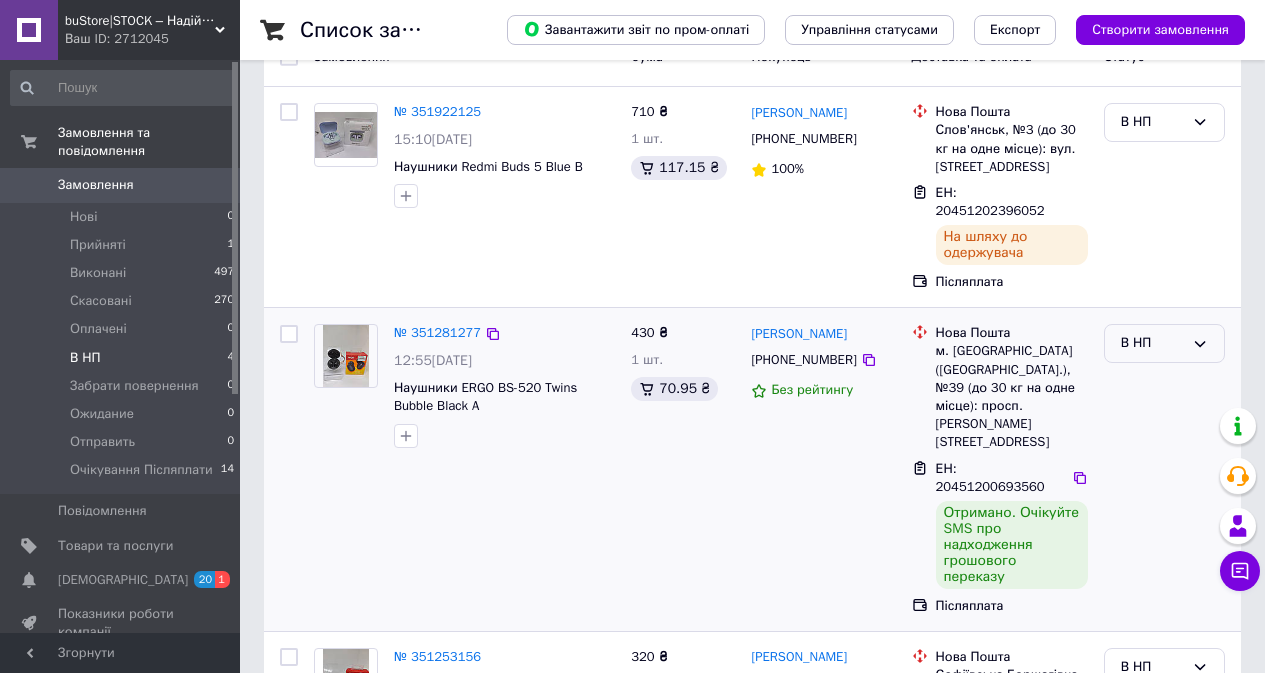 click 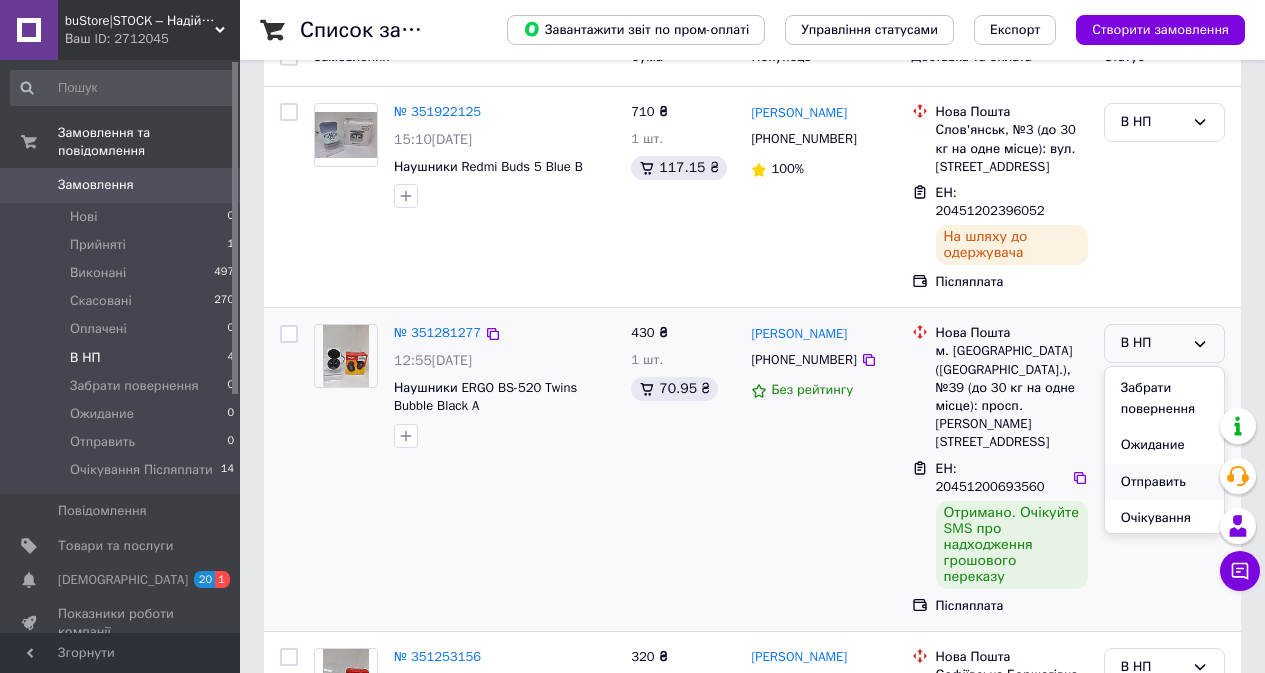 scroll, scrollTop: 168, scrollLeft: 0, axis: vertical 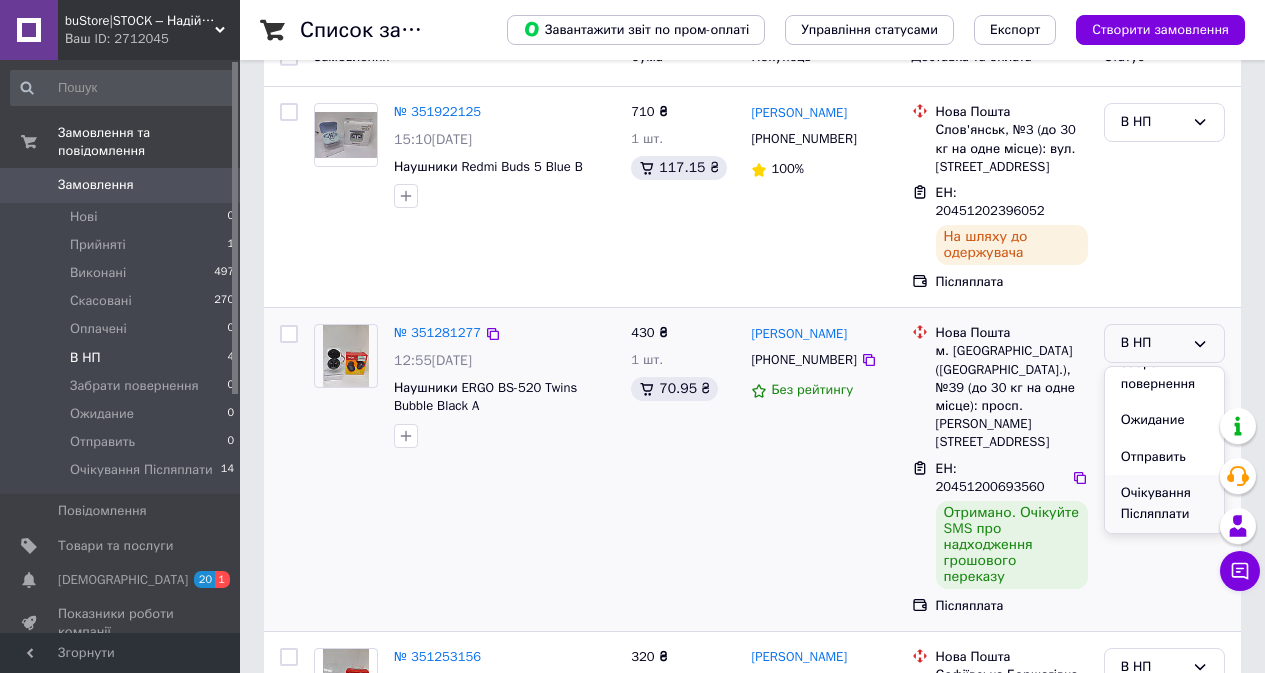 click on "Очікування Післяплати" at bounding box center (1164, 503) 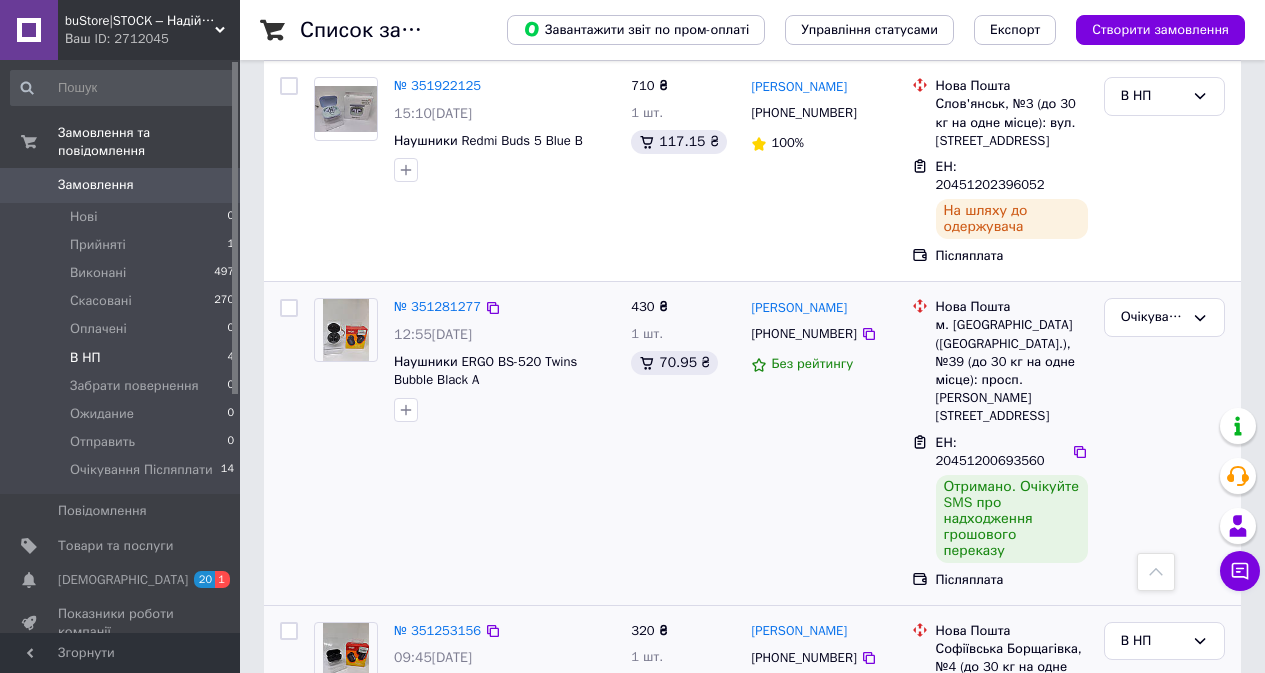 scroll, scrollTop: 202, scrollLeft: 0, axis: vertical 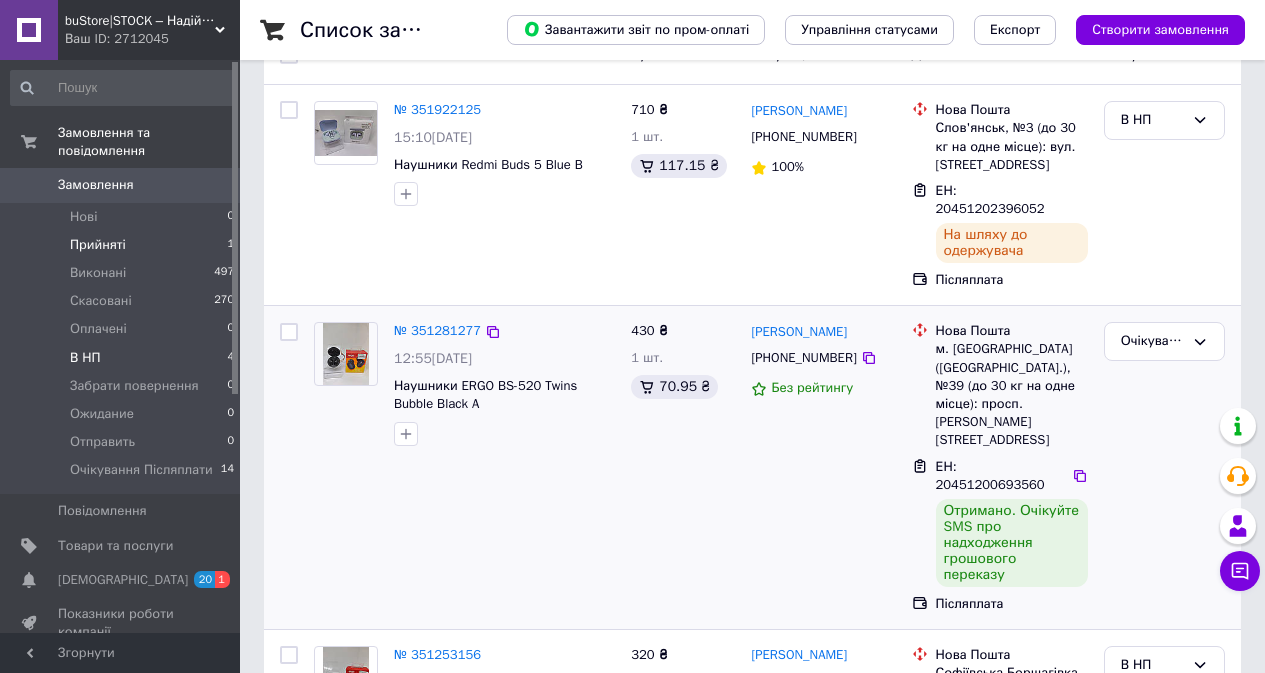 click on "Прийняті" at bounding box center (98, 245) 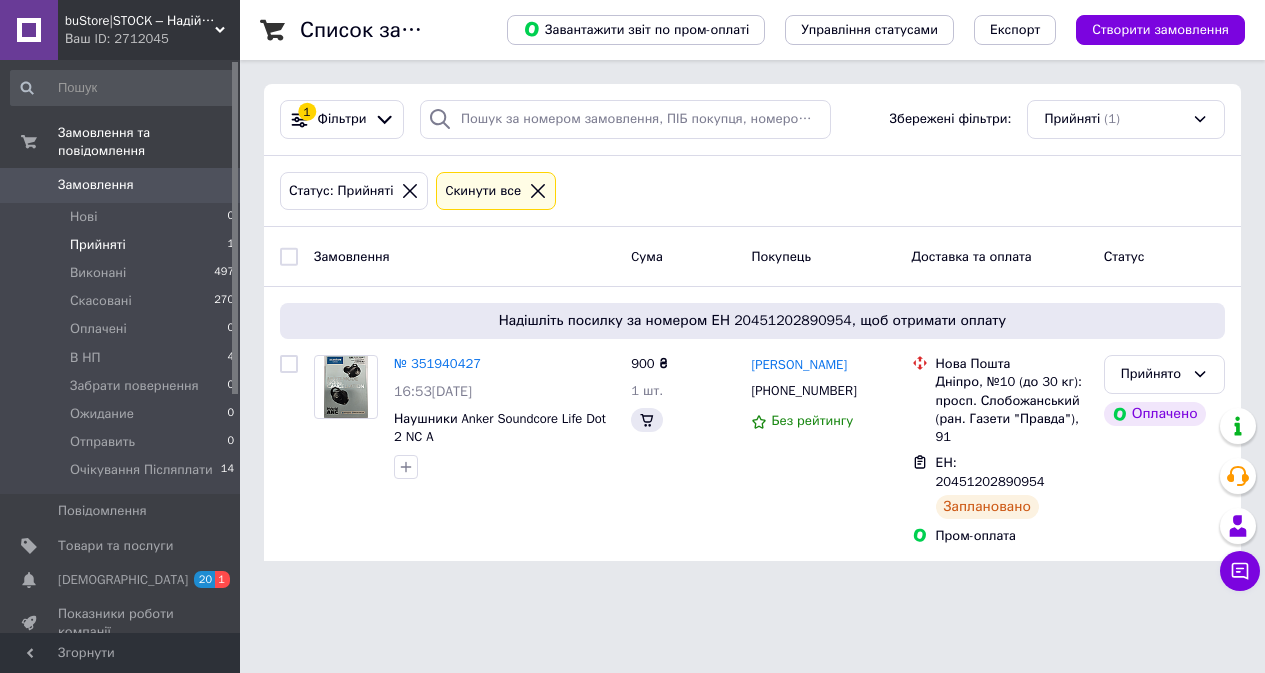 scroll, scrollTop: 0, scrollLeft: 0, axis: both 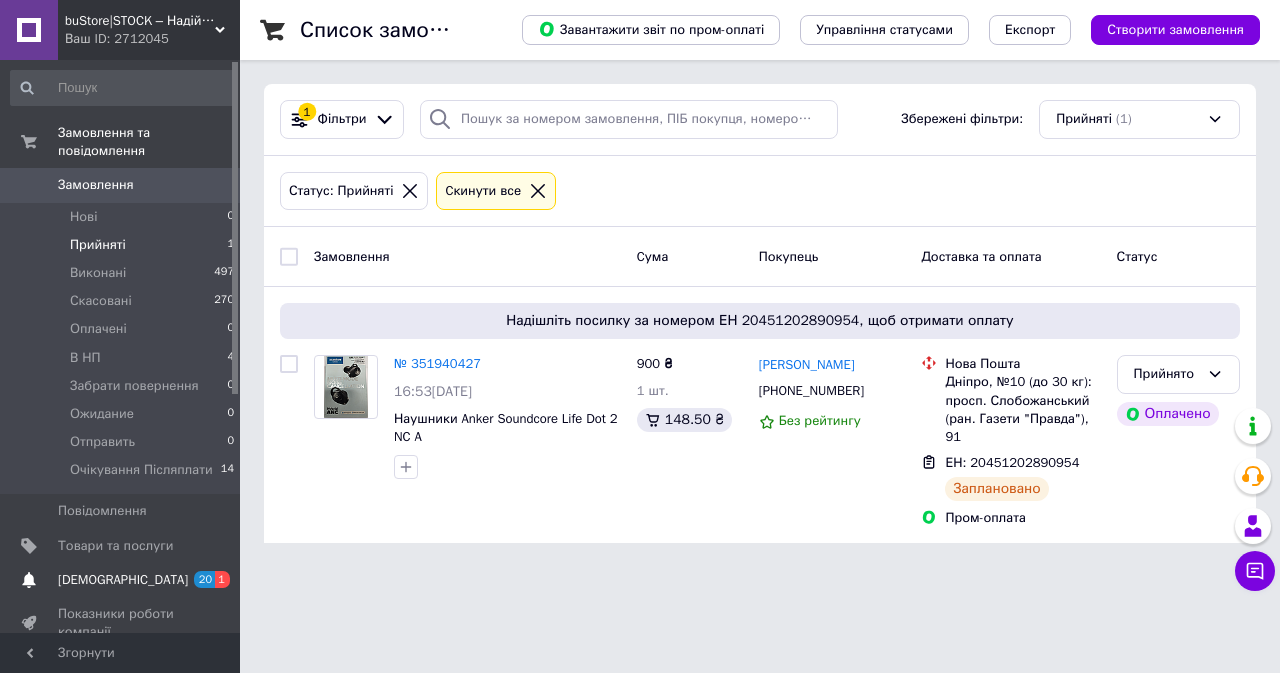 click on "[DEMOGRAPHIC_DATA] 20 1" at bounding box center [123, 580] 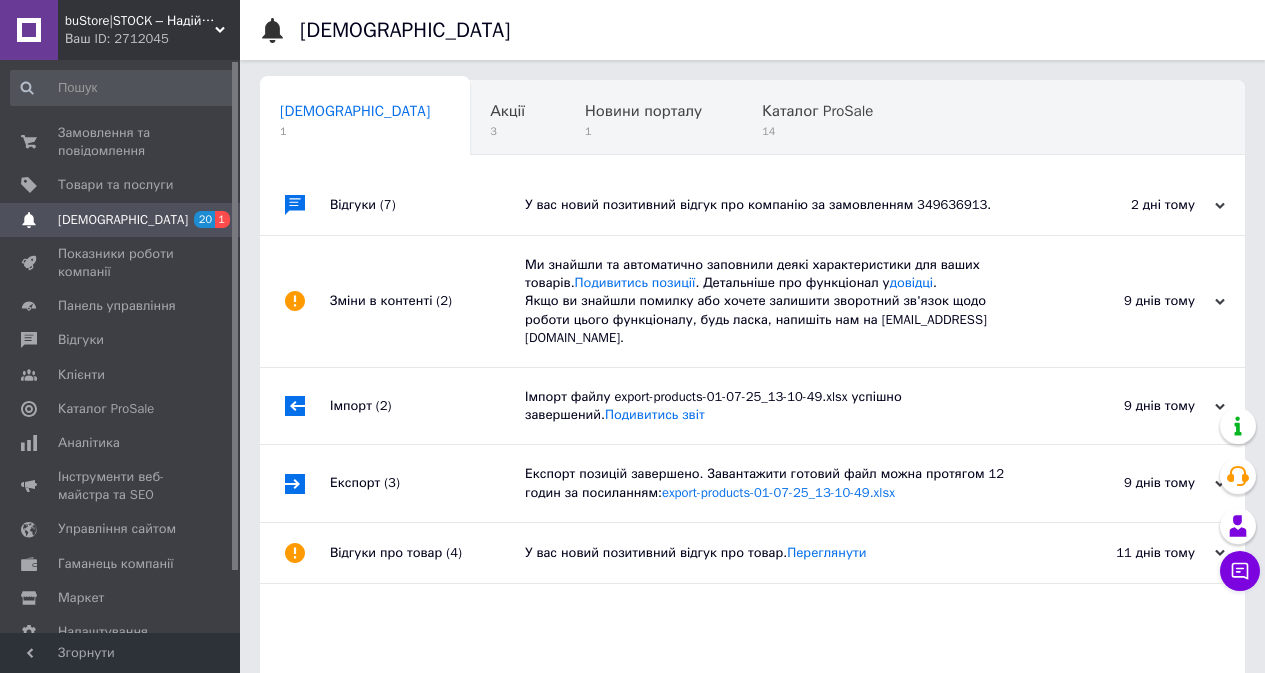 click on "У вас новий позитивний відгук про компанію за замовленням 349636913." at bounding box center [775, 205] 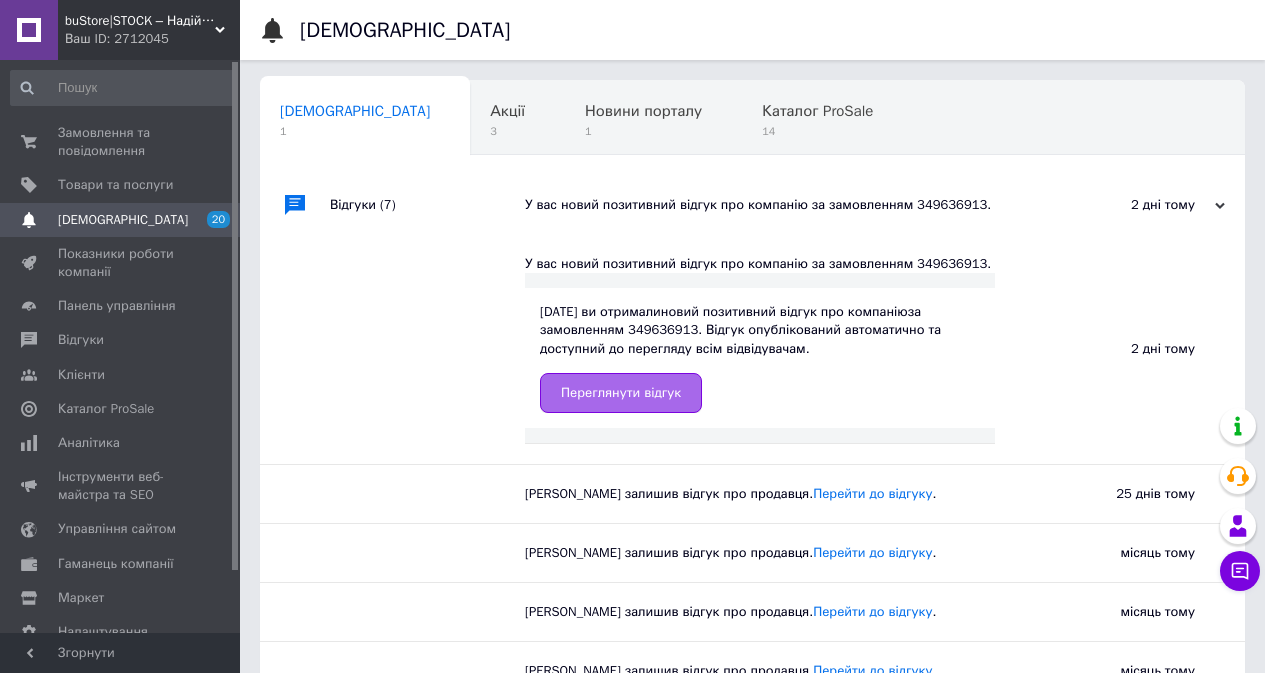 click on "Переглянути відгук" at bounding box center (621, 393) 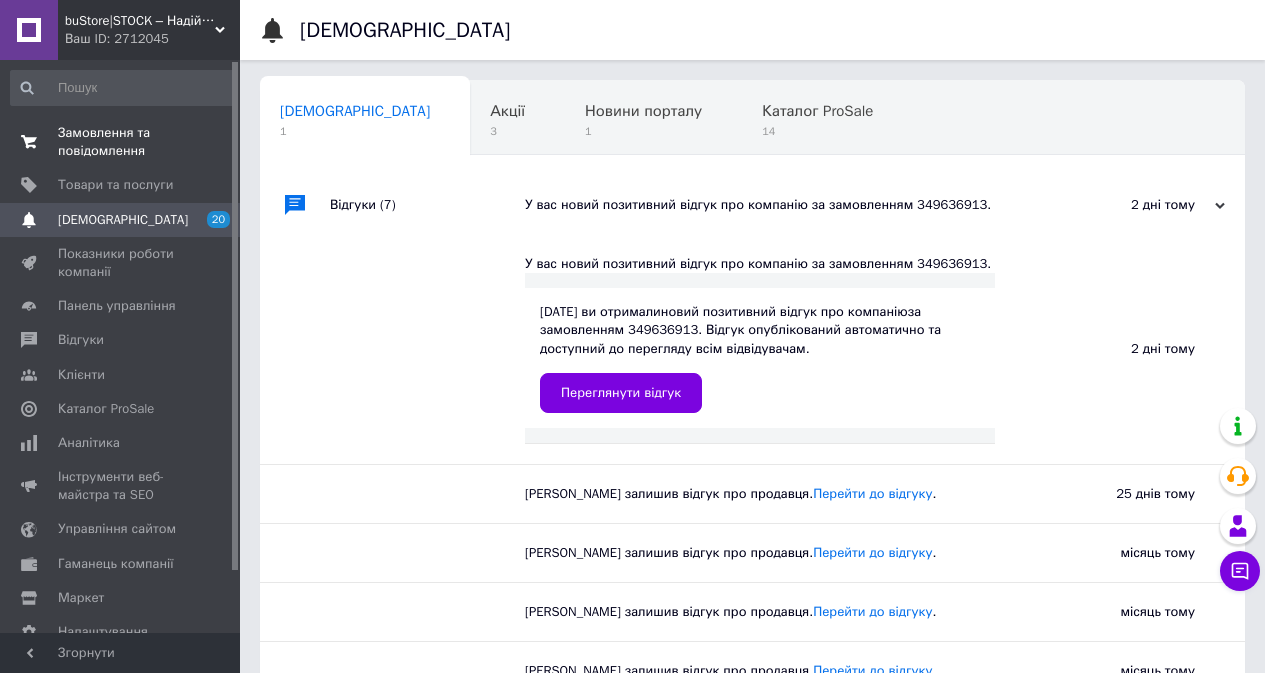 click on "Замовлення та повідомлення" at bounding box center (121, 142) 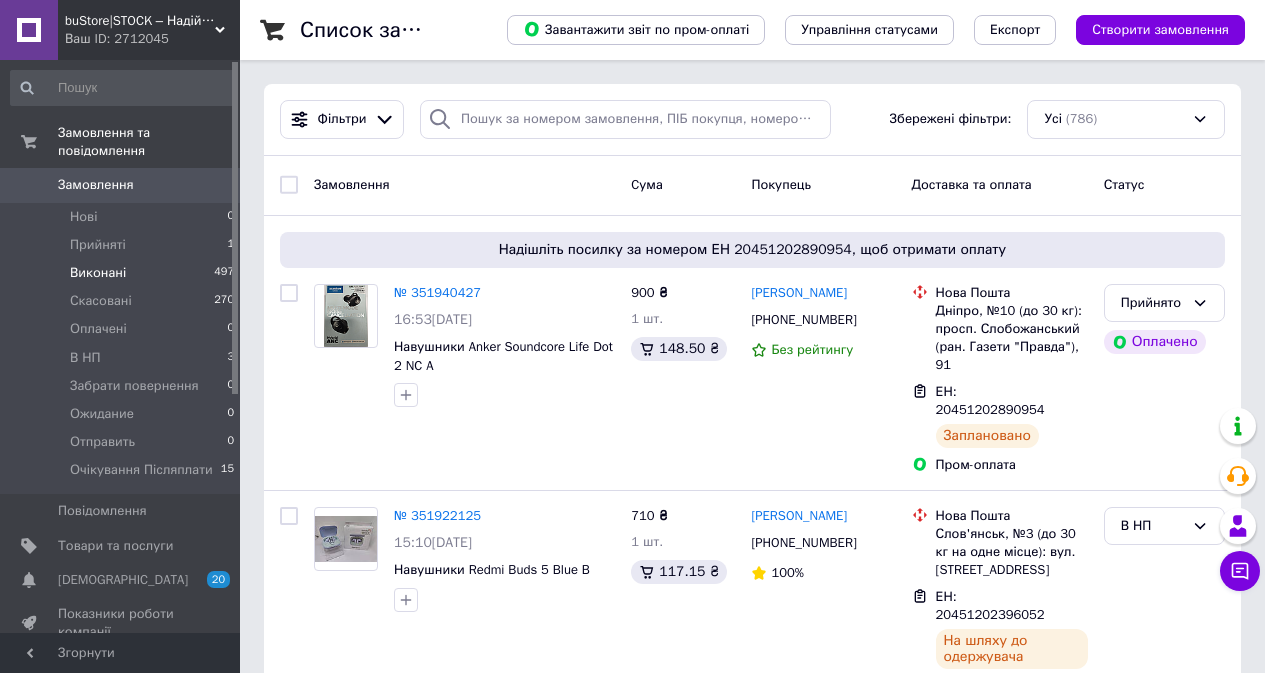 click on "Виконані" at bounding box center (98, 273) 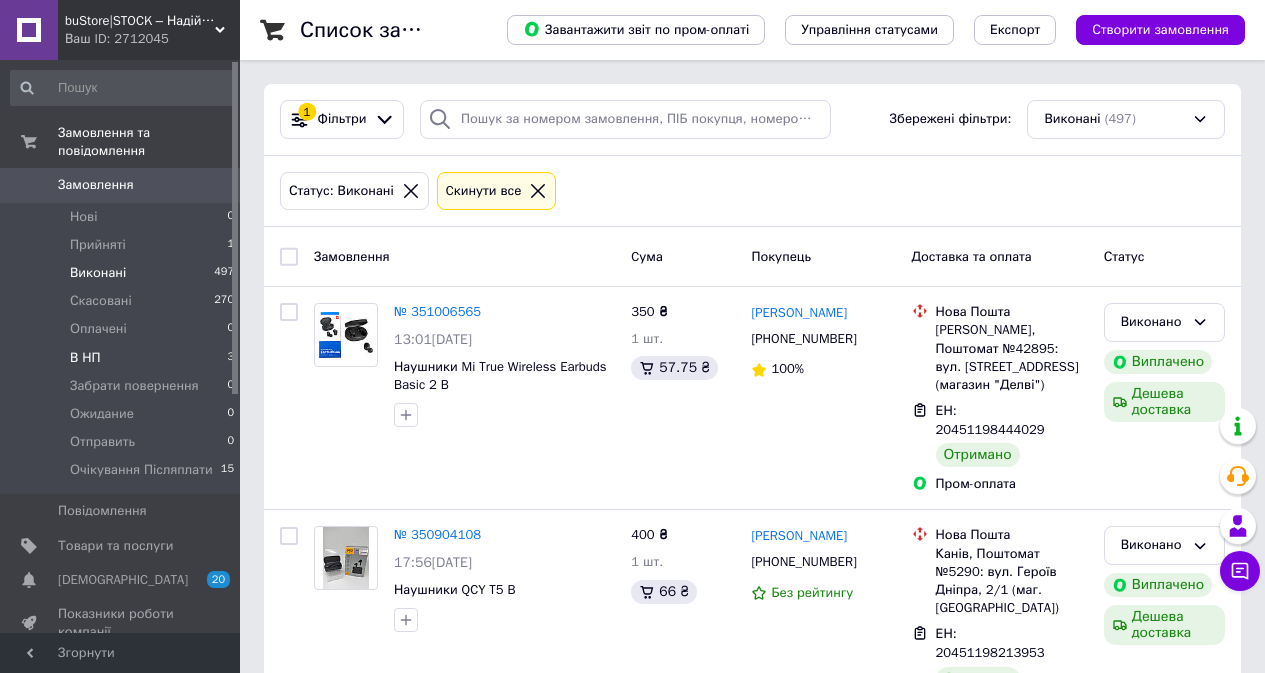 click on "В НП" at bounding box center [85, 358] 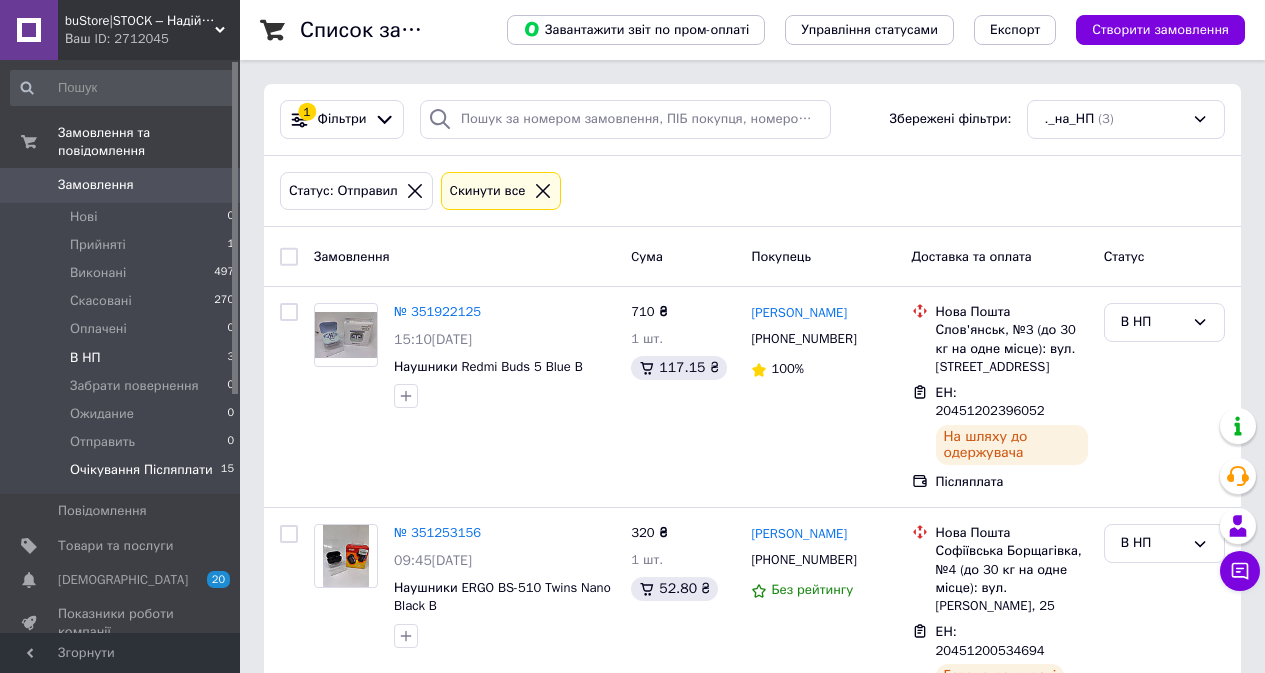 click on "Очікування Післяплати" at bounding box center [141, 470] 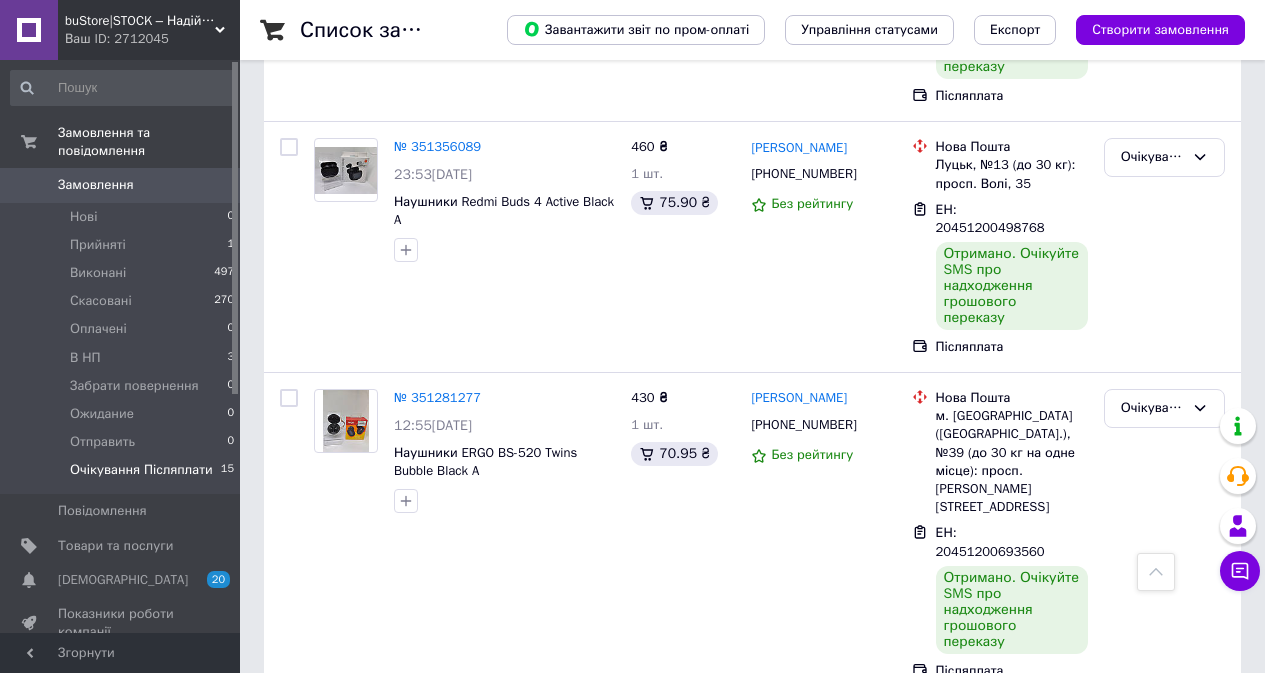 scroll, scrollTop: 1100, scrollLeft: 0, axis: vertical 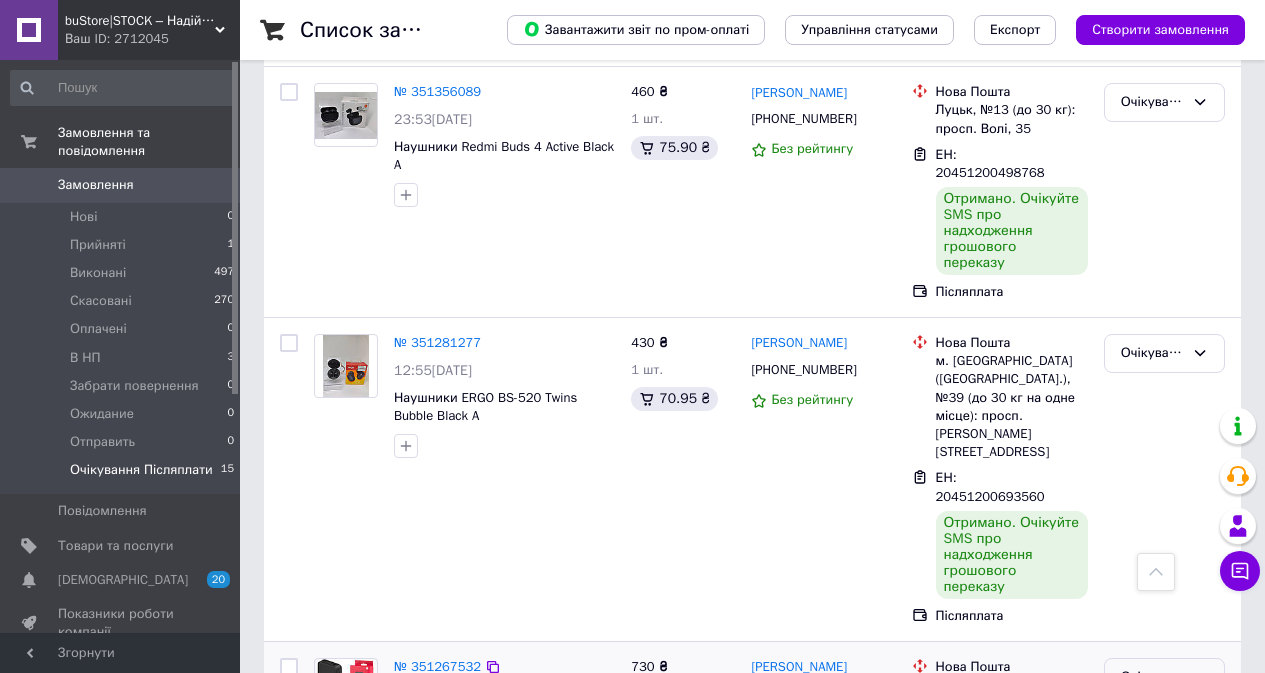 click on "Очікування Післяплати" at bounding box center (1164, 677) 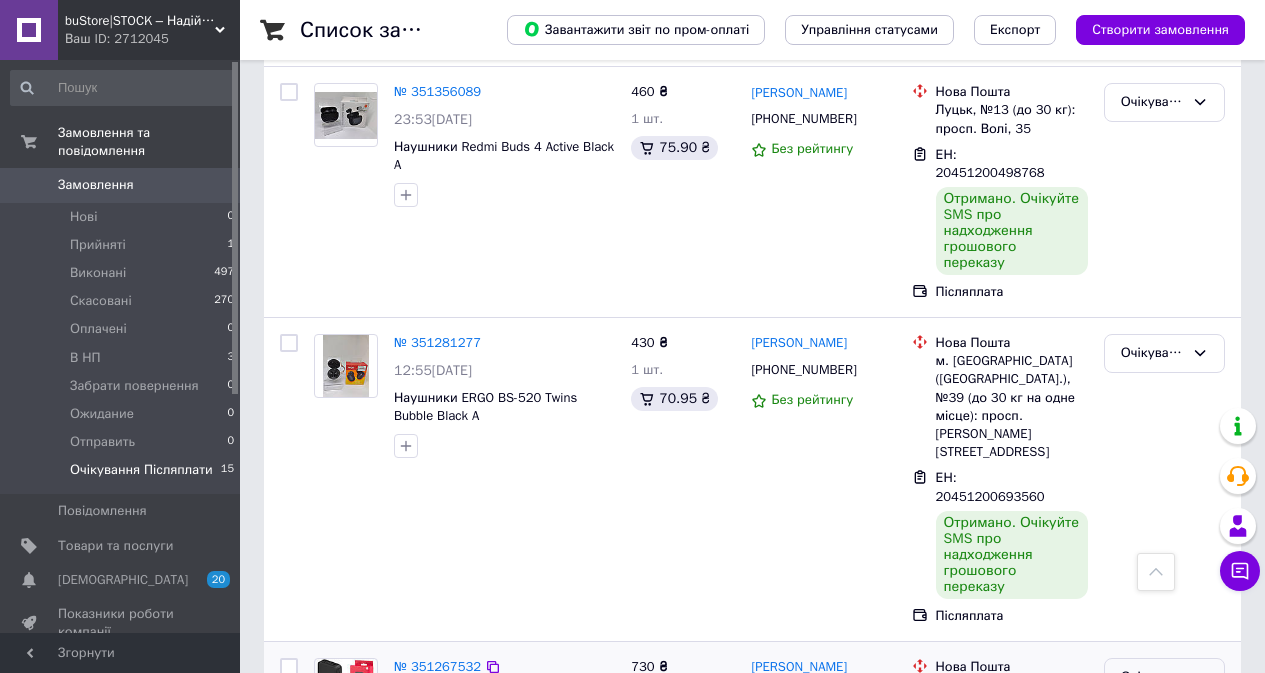 click on "Виконано" at bounding box center [1164, 755] 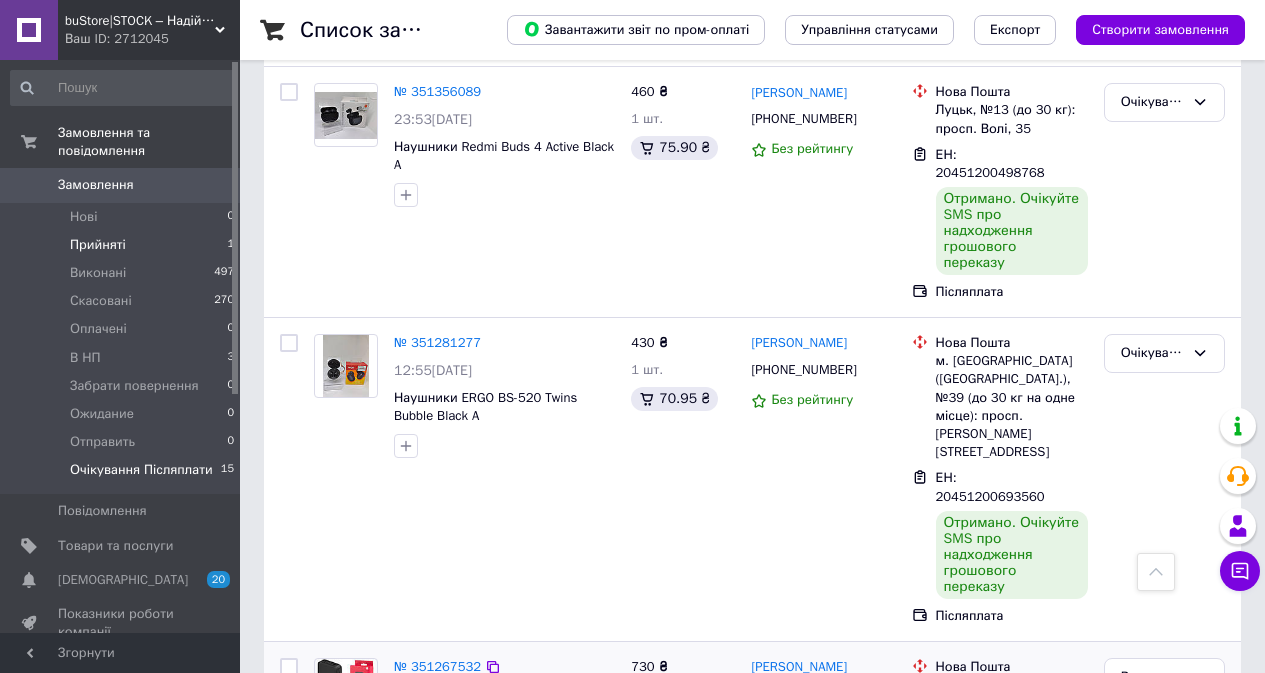 click on "Прийняті" at bounding box center [98, 245] 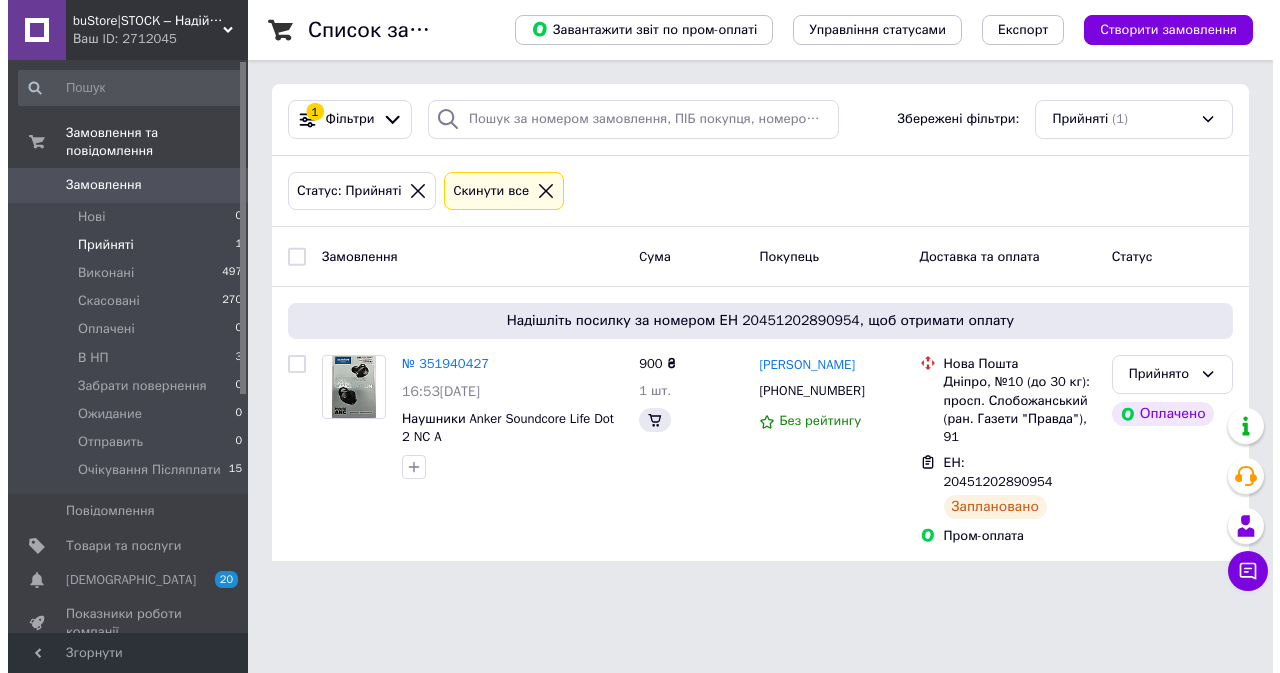 scroll, scrollTop: 0, scrollLeft: 0, axis: both 